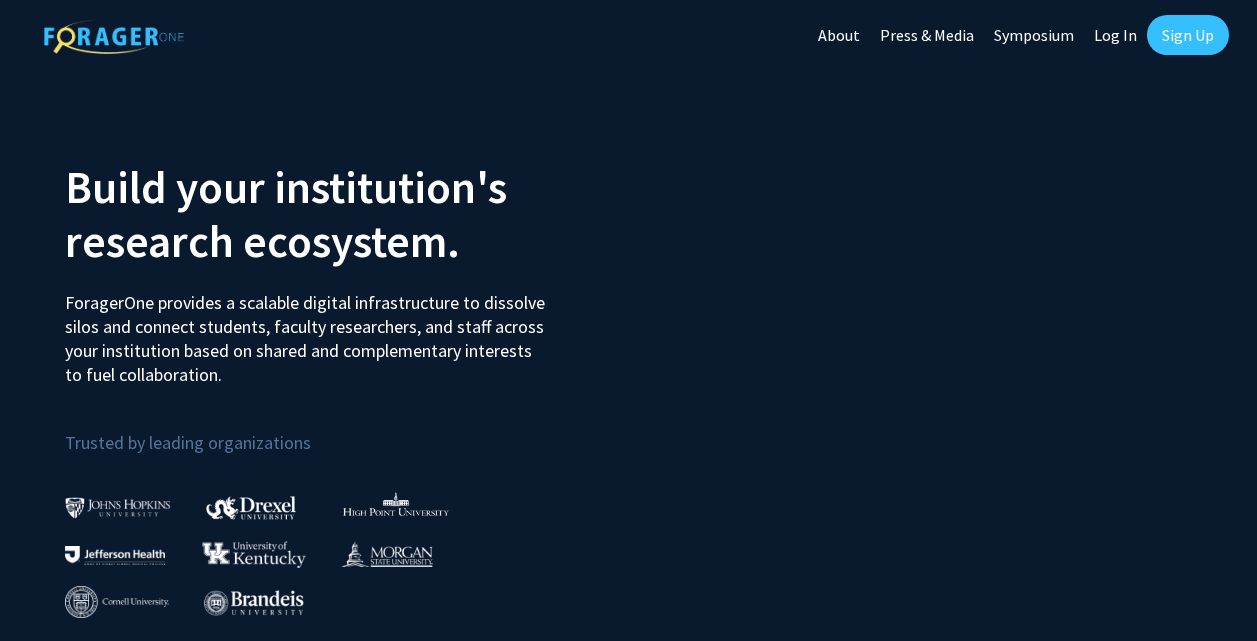 scroll, scrollTop: 0, scrollLeft: 0, axis: both 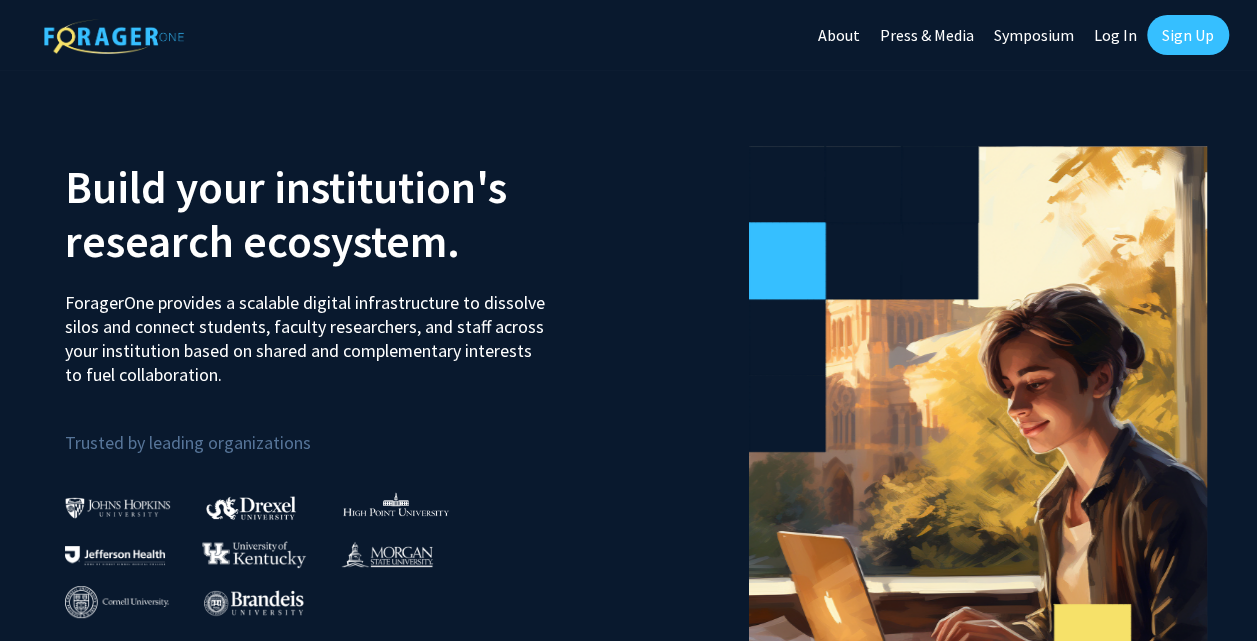 click on "Log In" 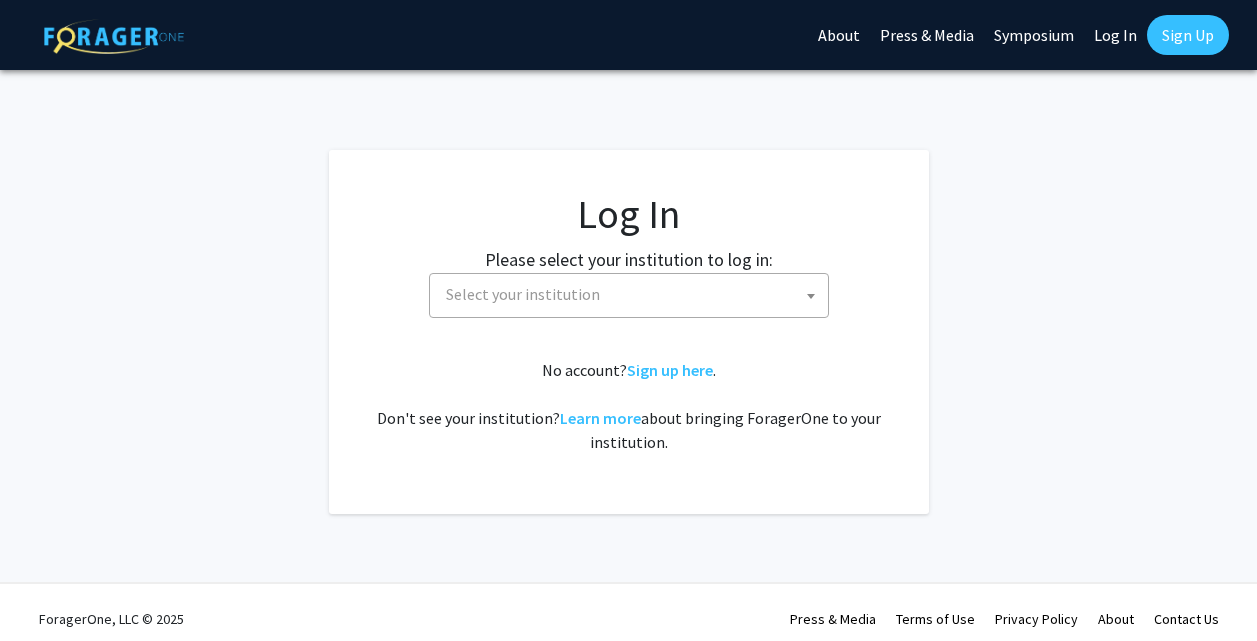 select 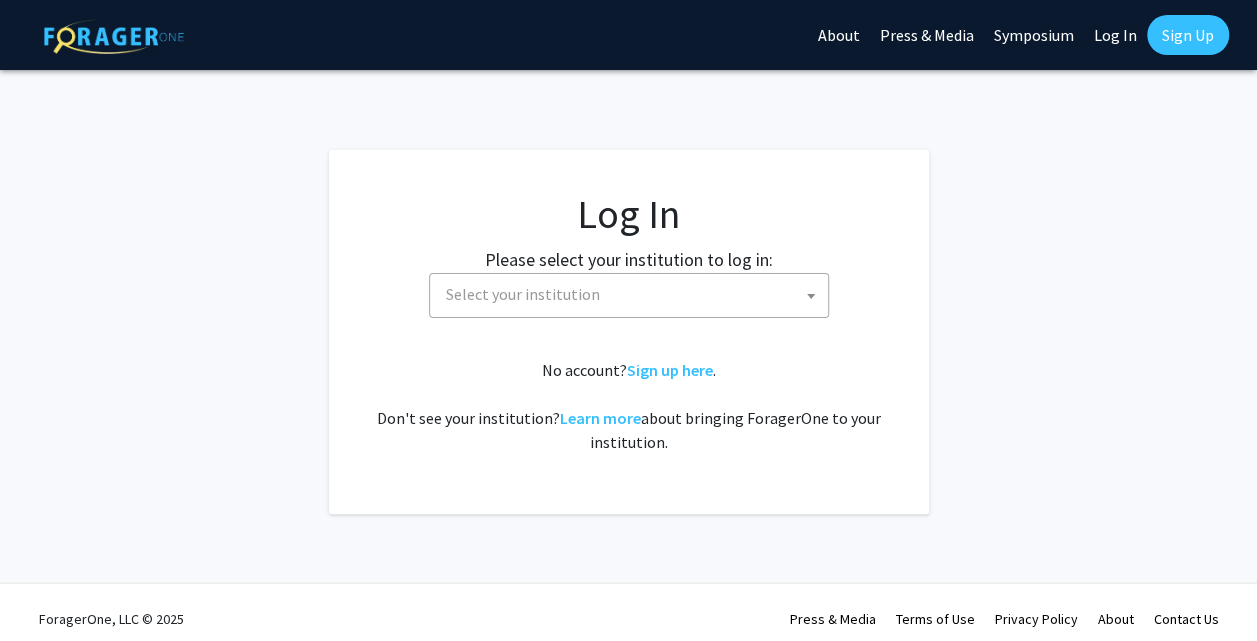 click on "Select your institution" at bounding box center (633, 294) 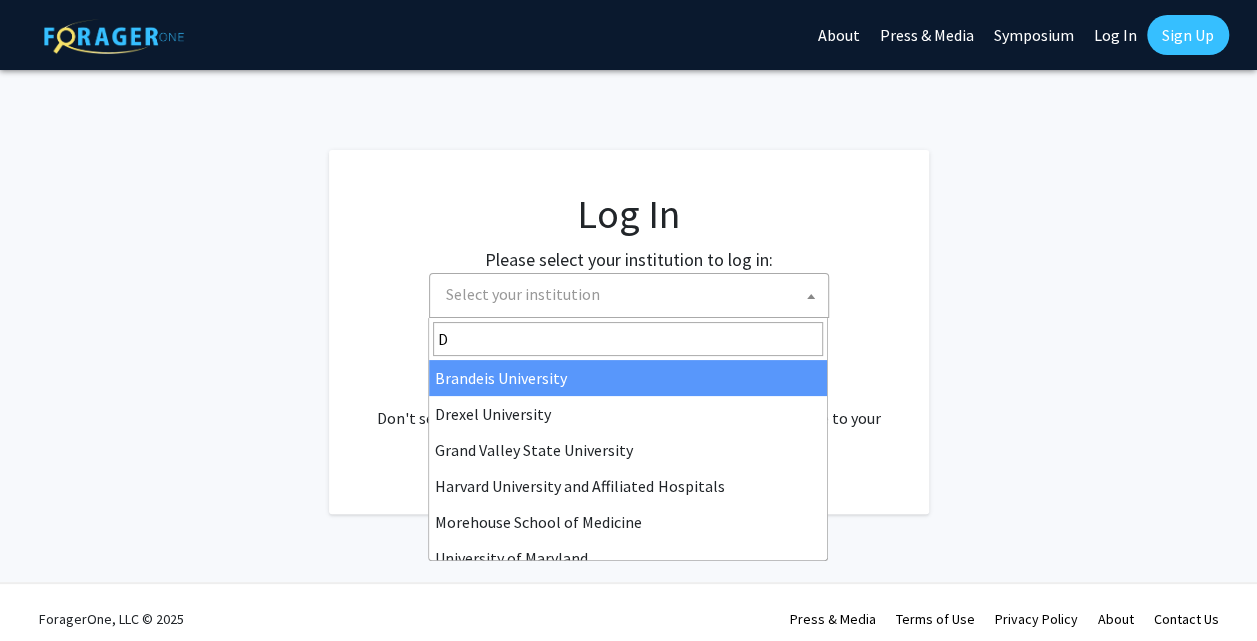type on "DR" 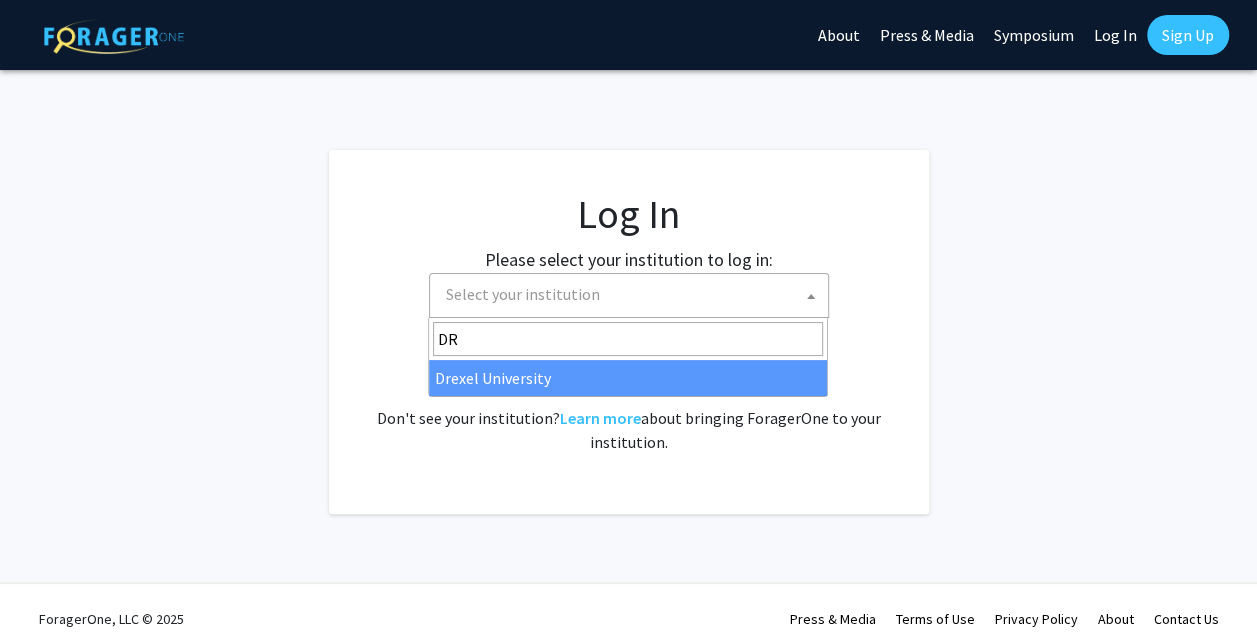 select on "6" 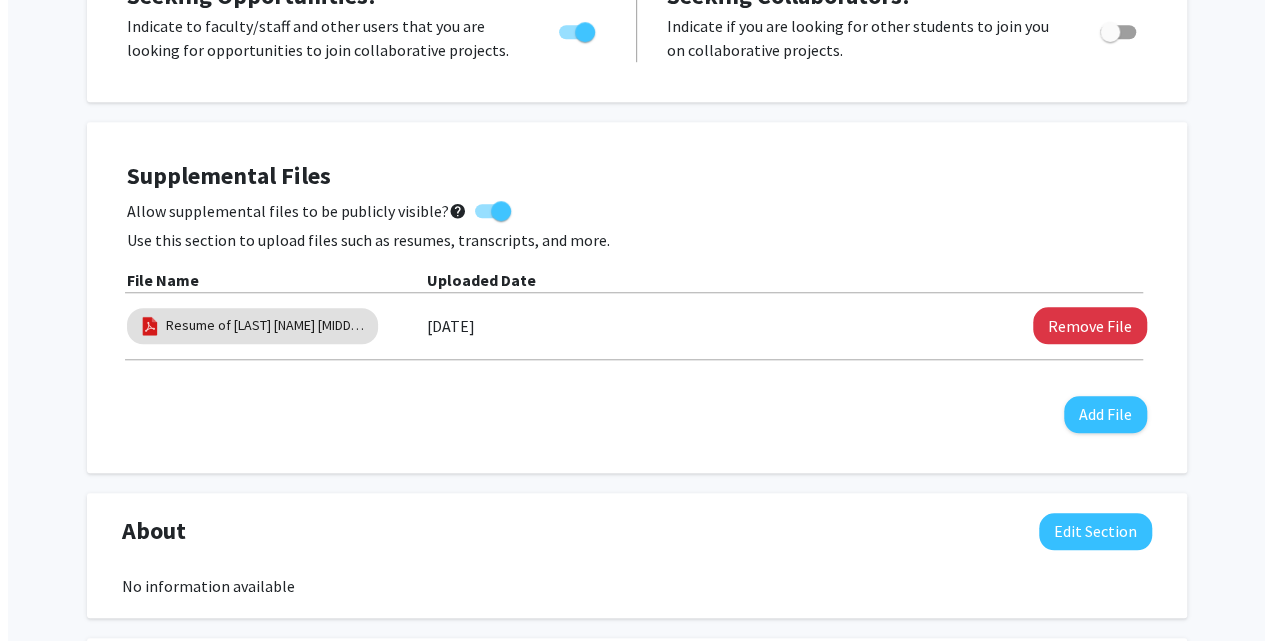 scroll, scrollTop: 728, scrollLeft: 0, axis: vertical 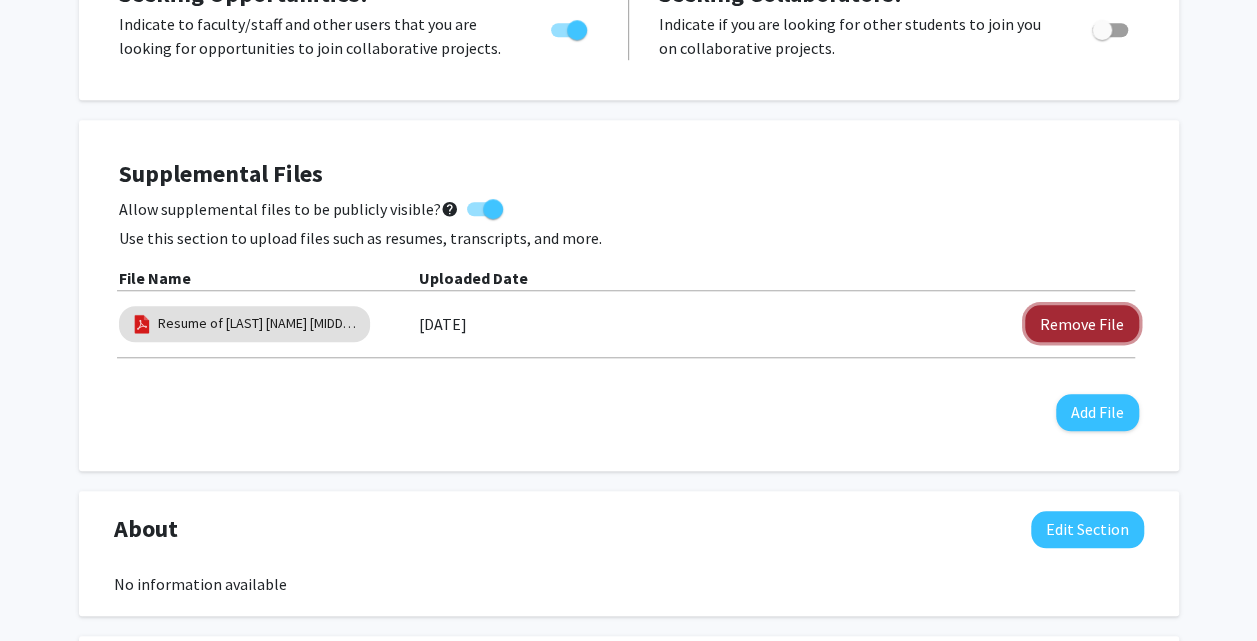 click on "Remove File" 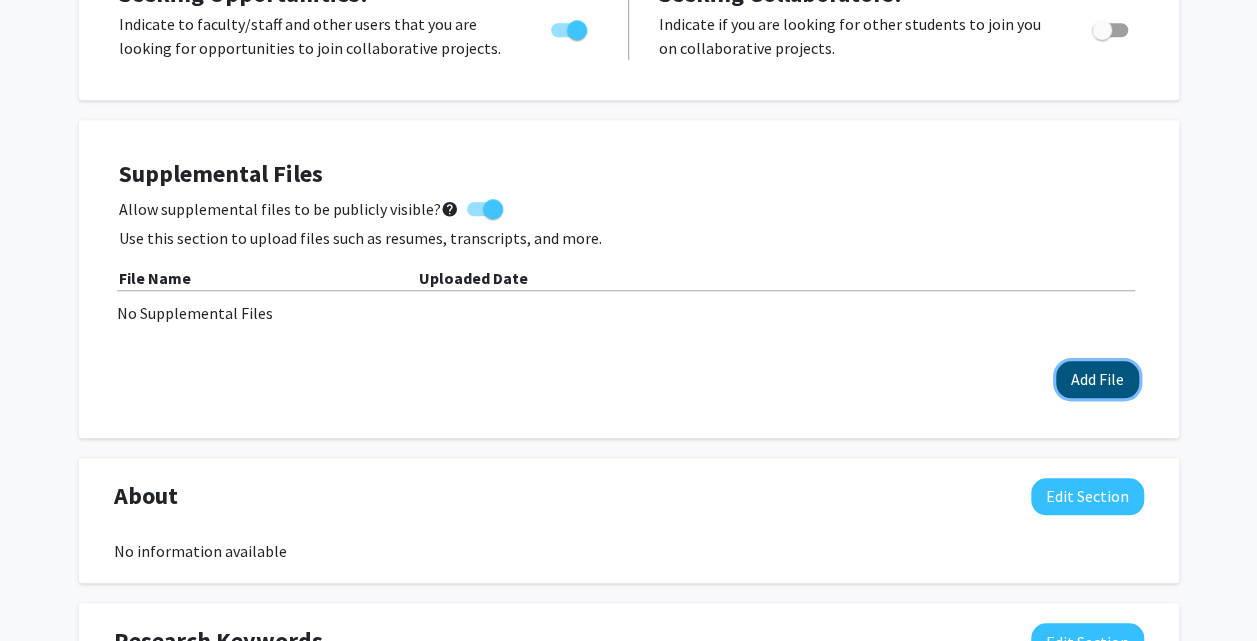 click on "Add File" 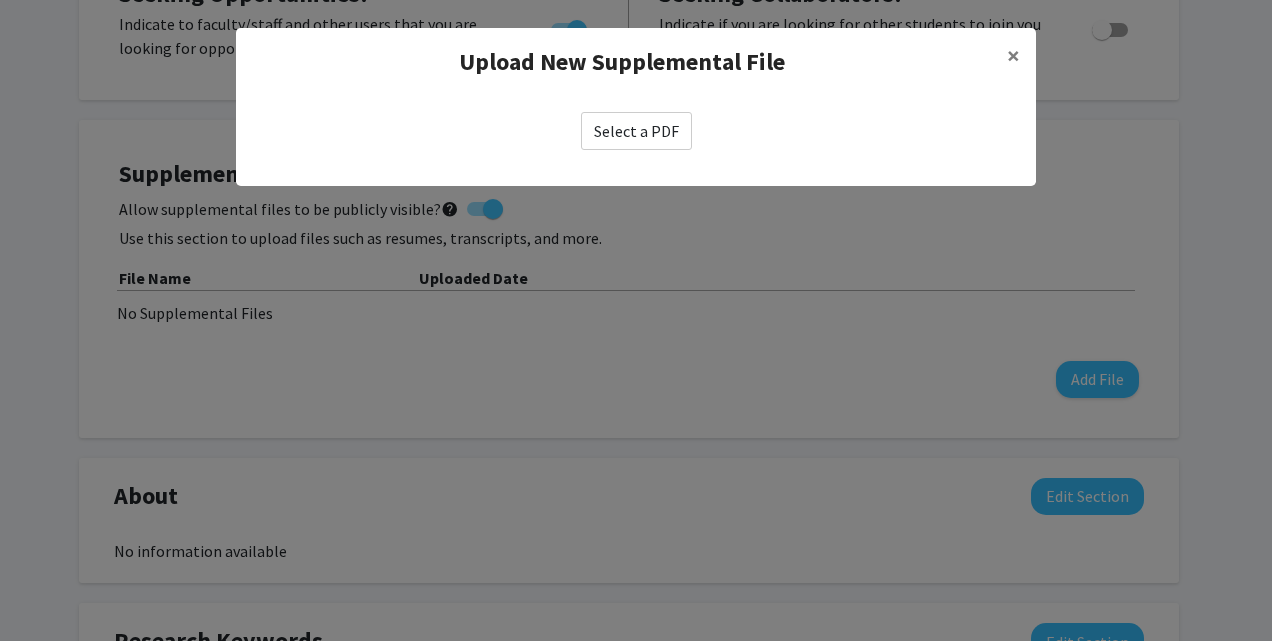 click on "Select a PDF" 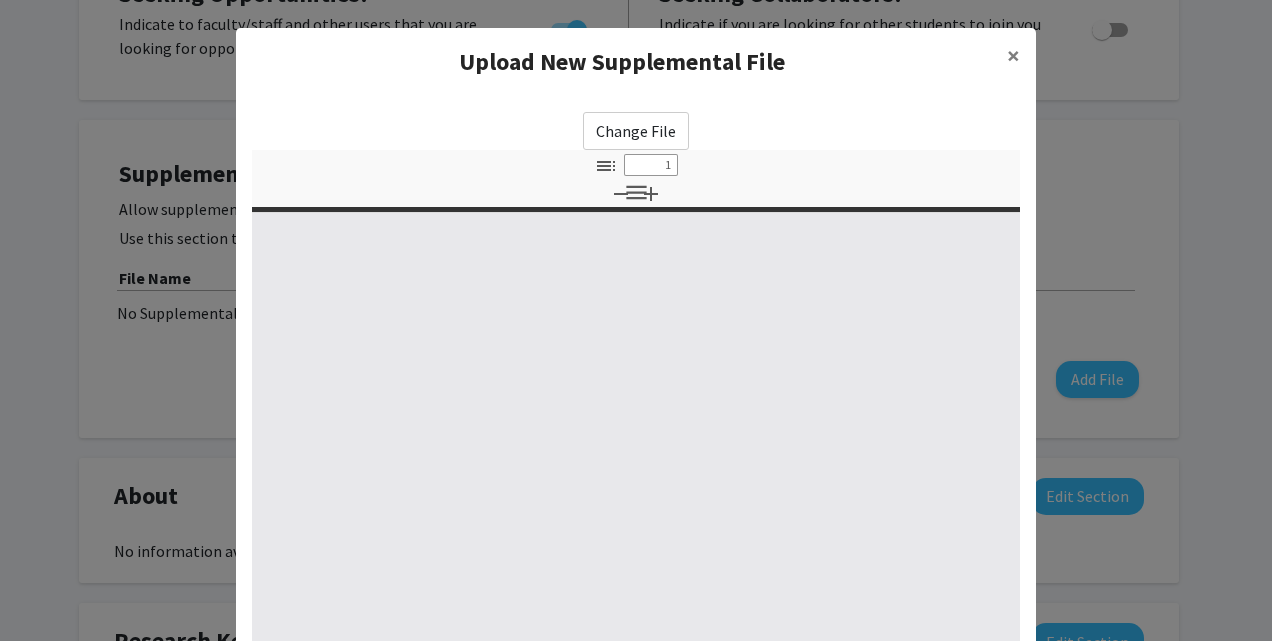 select on "custom" 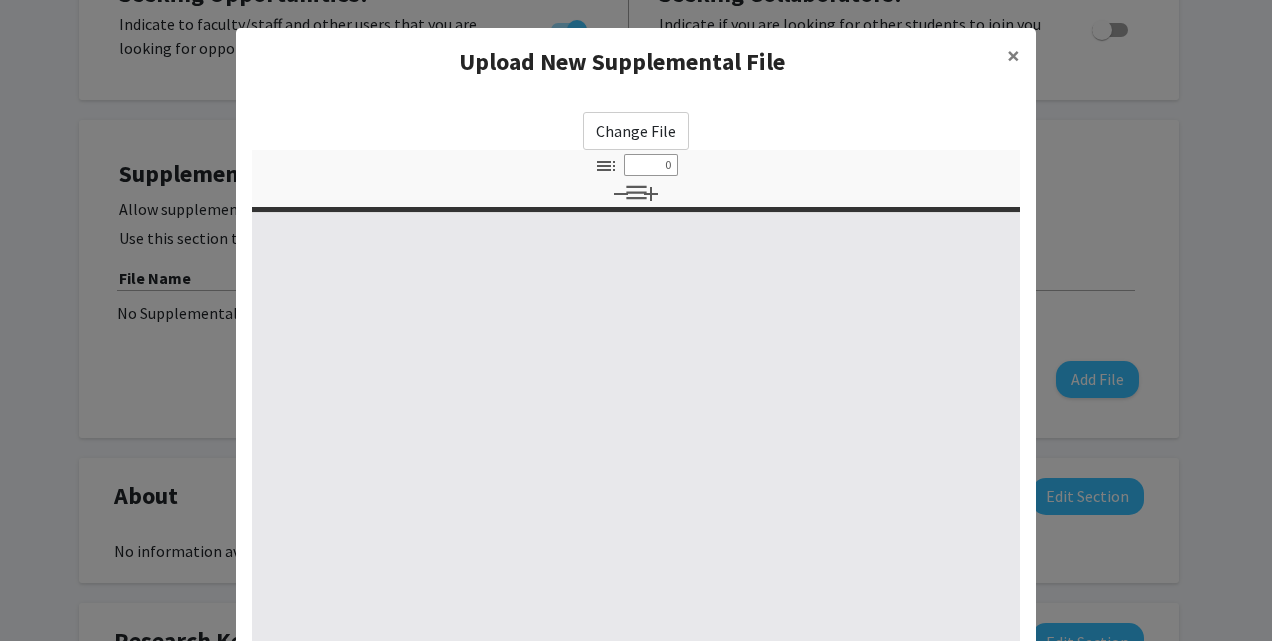 select on "custom" 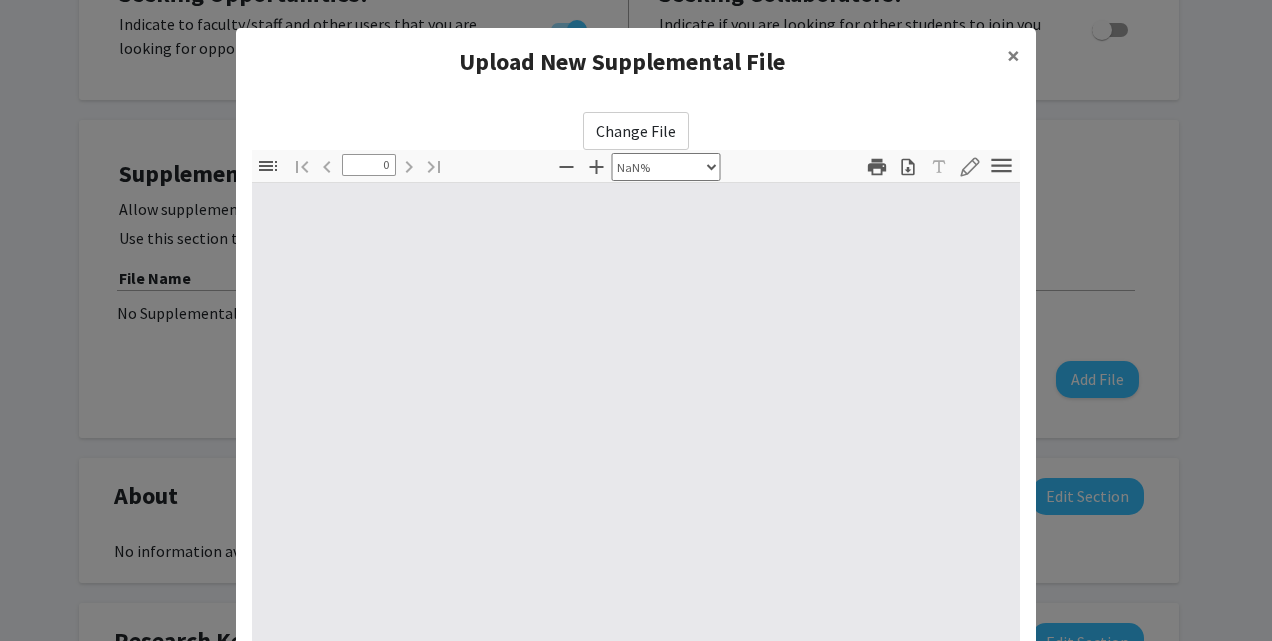 type on "1" 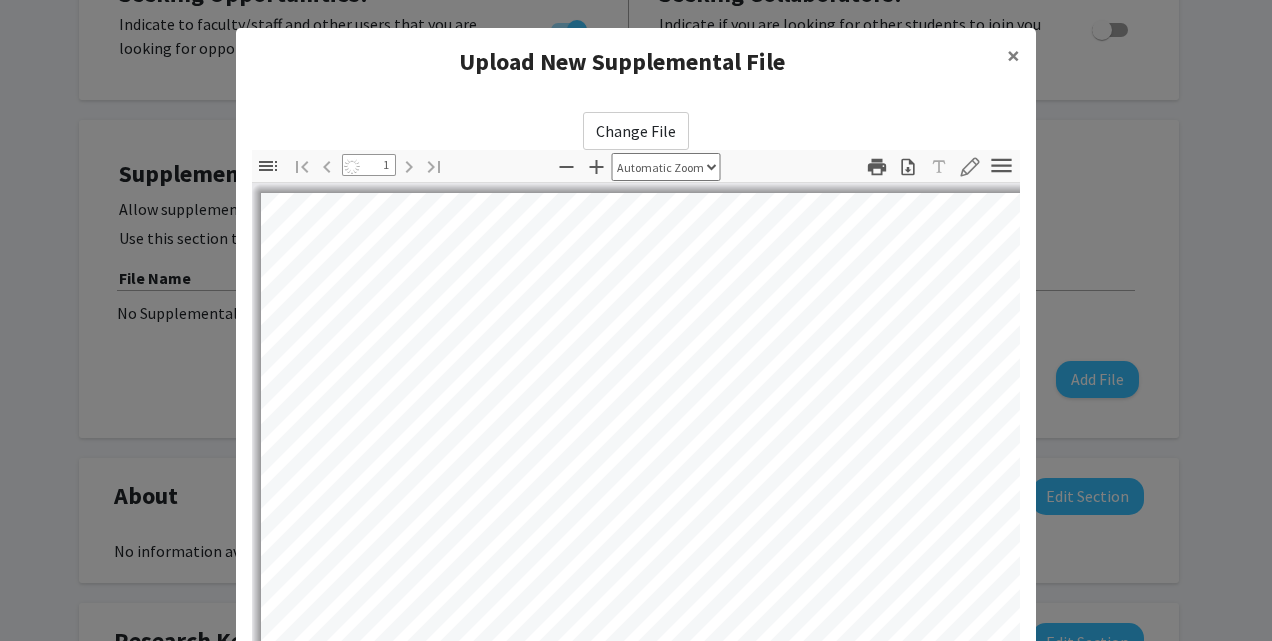 select on "auto" 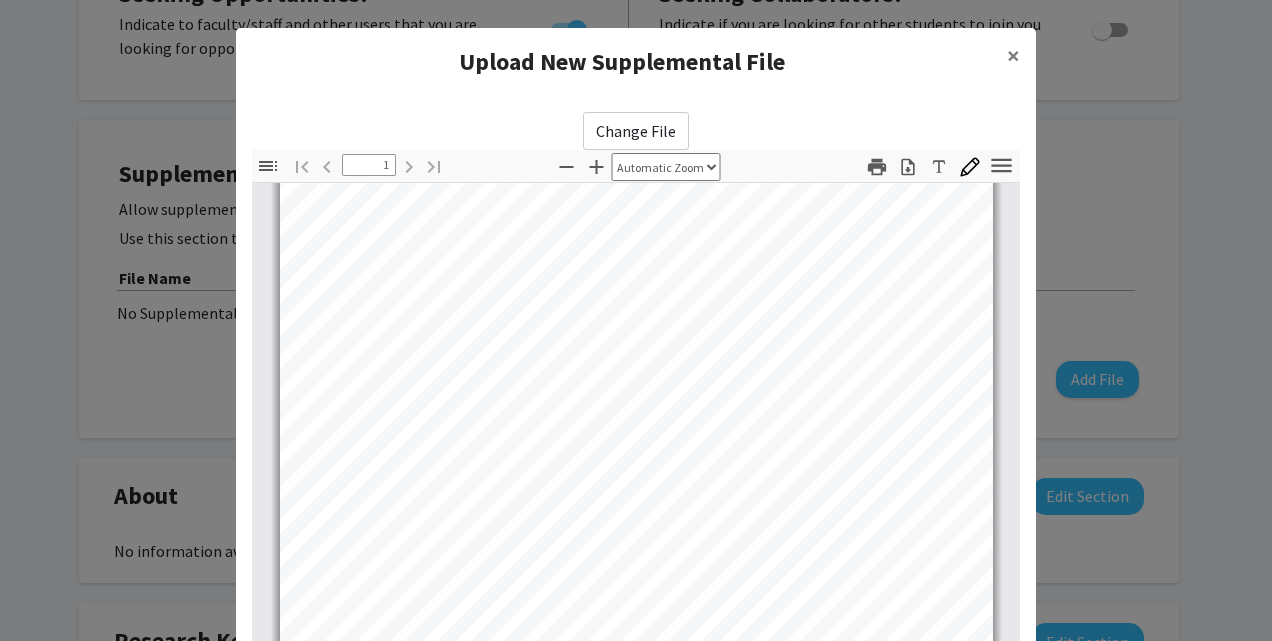 scroll, scrollTop: 374, scrollLeft: 0, axis: vertical 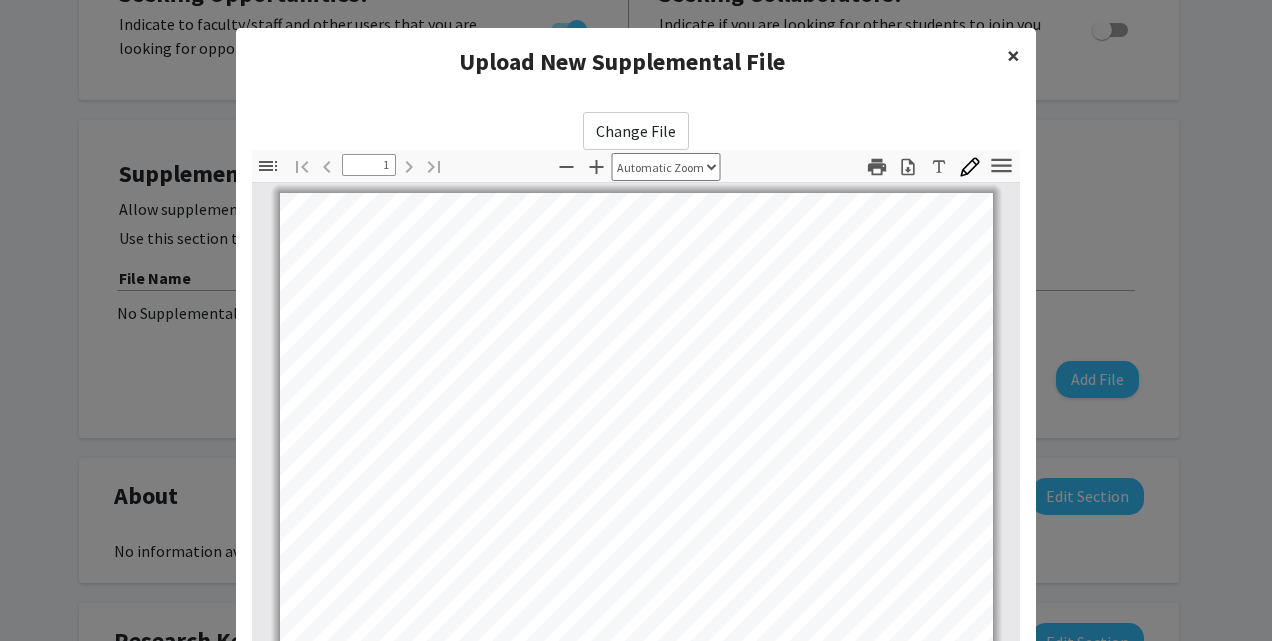 click on "×" 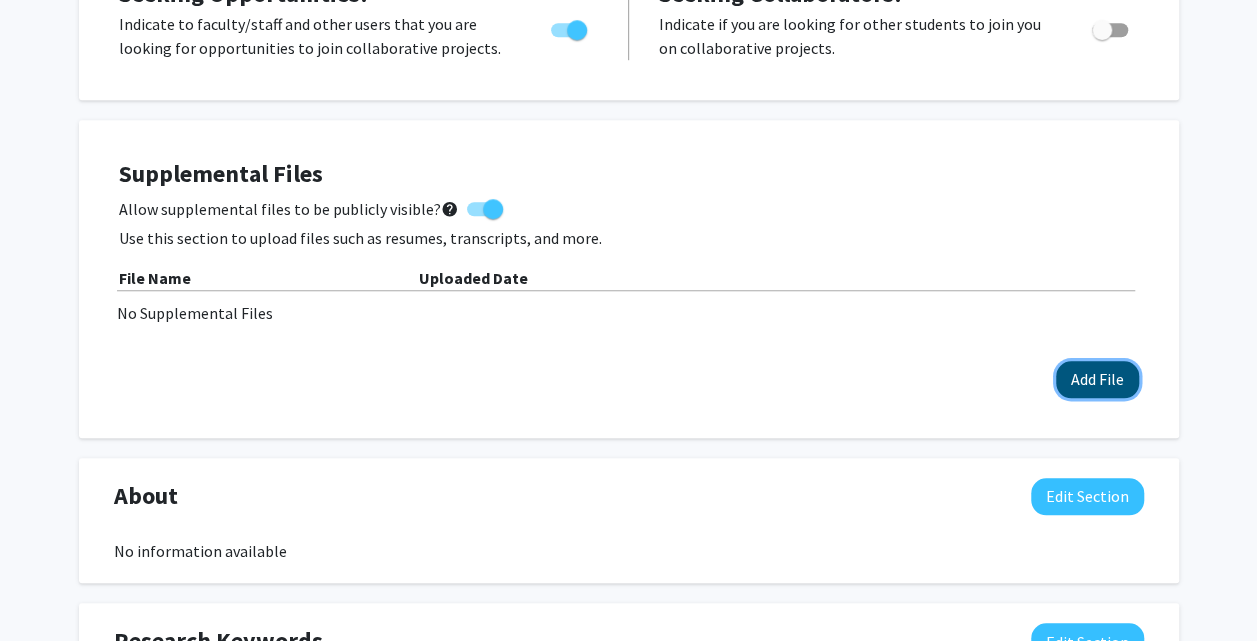 click on "Add File" 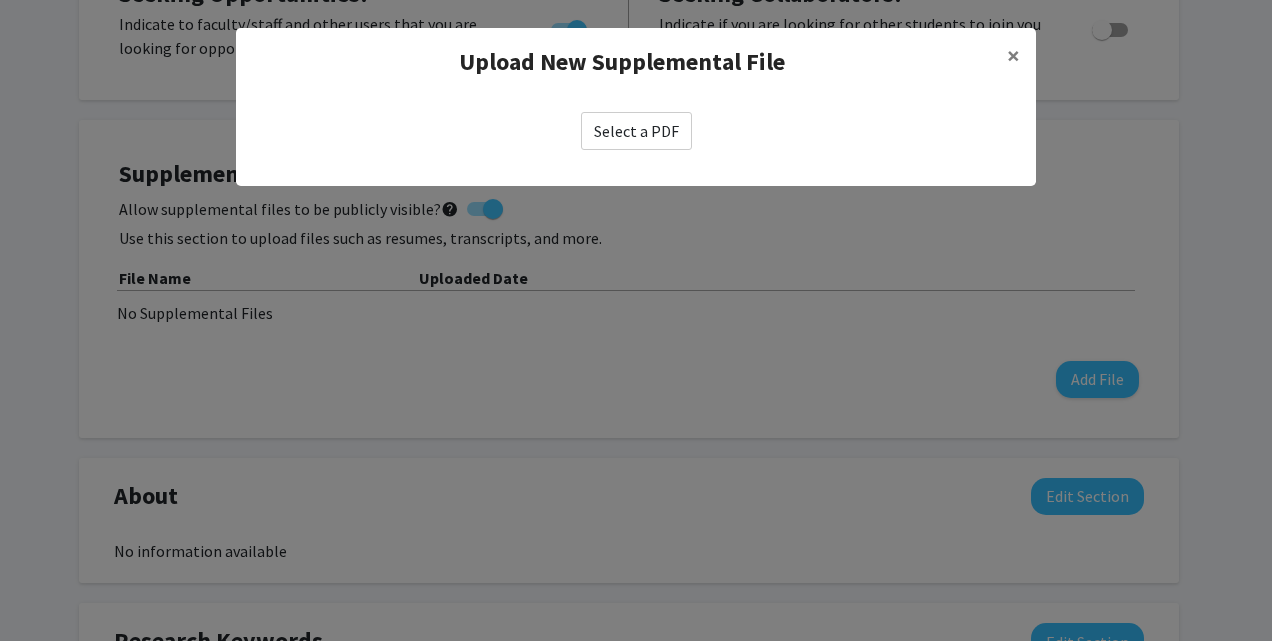 click on "Select a PDF" 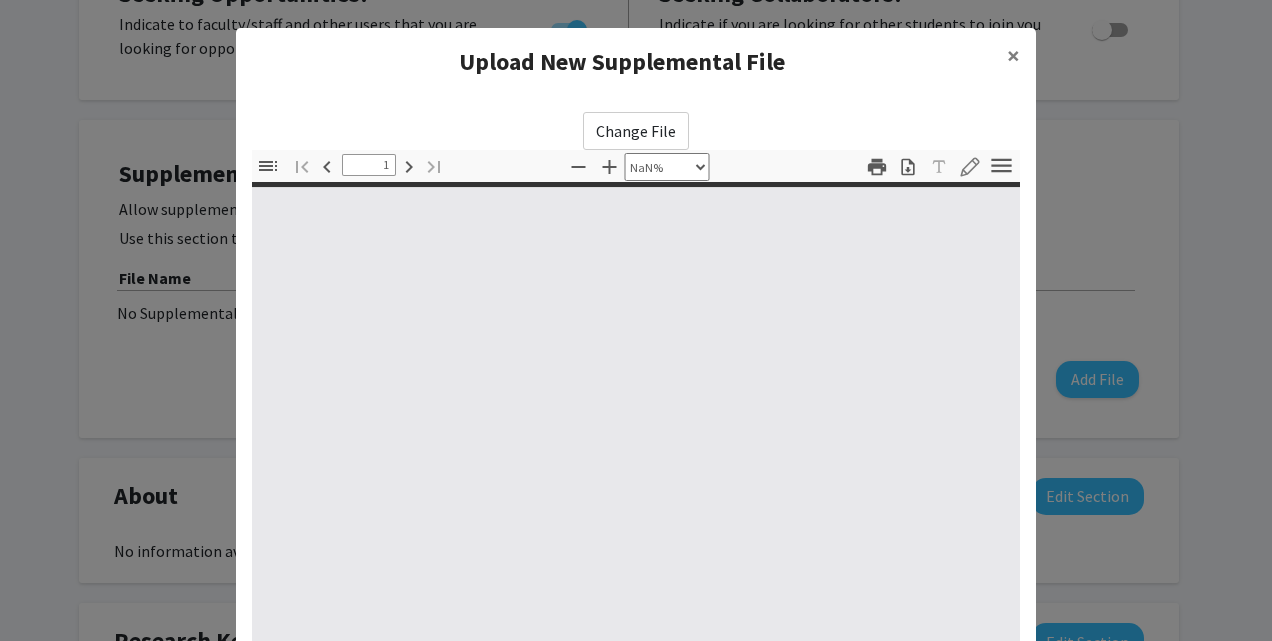 type on "0" 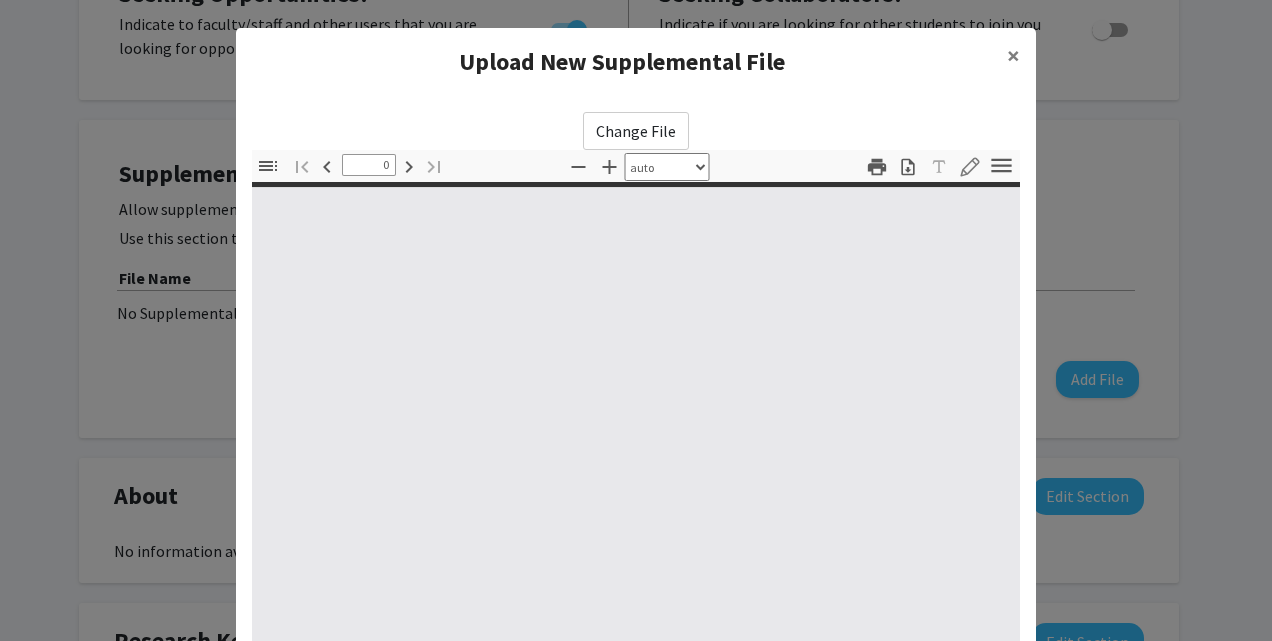 select on "custom" 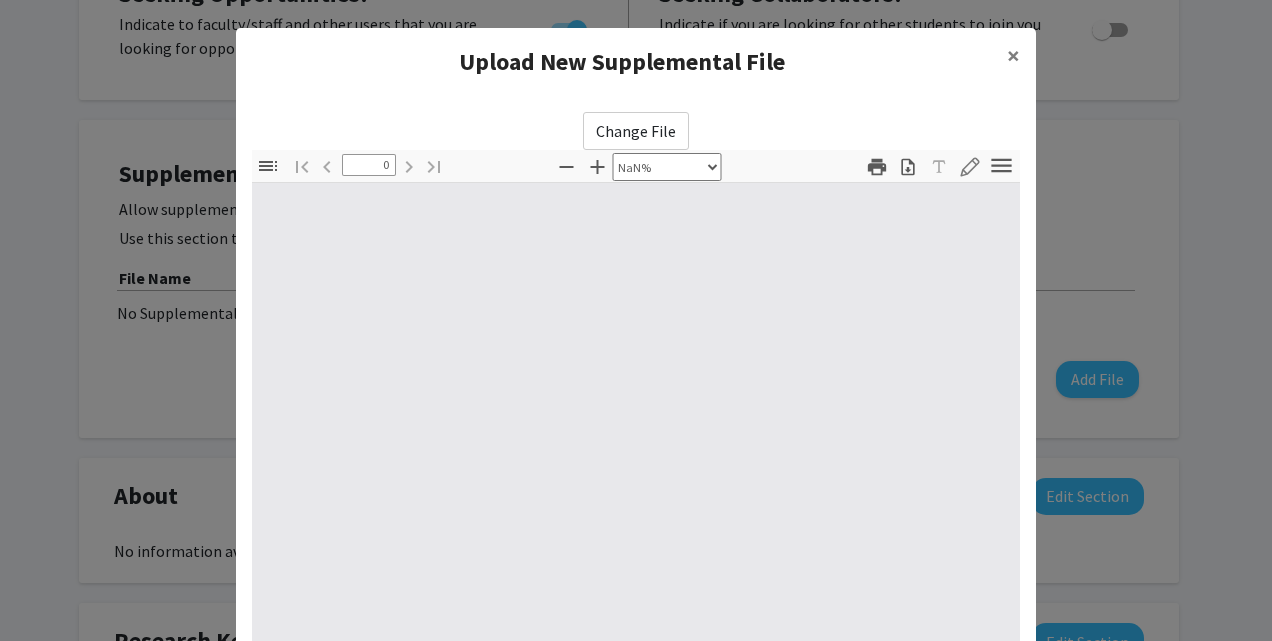 type on "1" 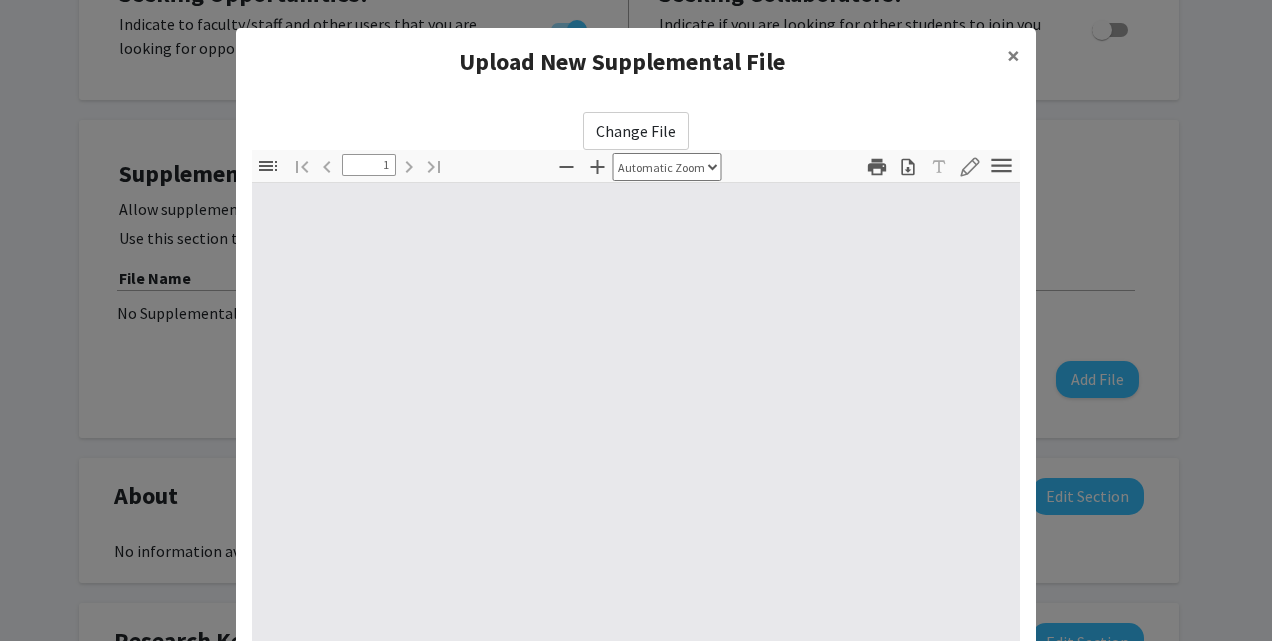 select on "auto" 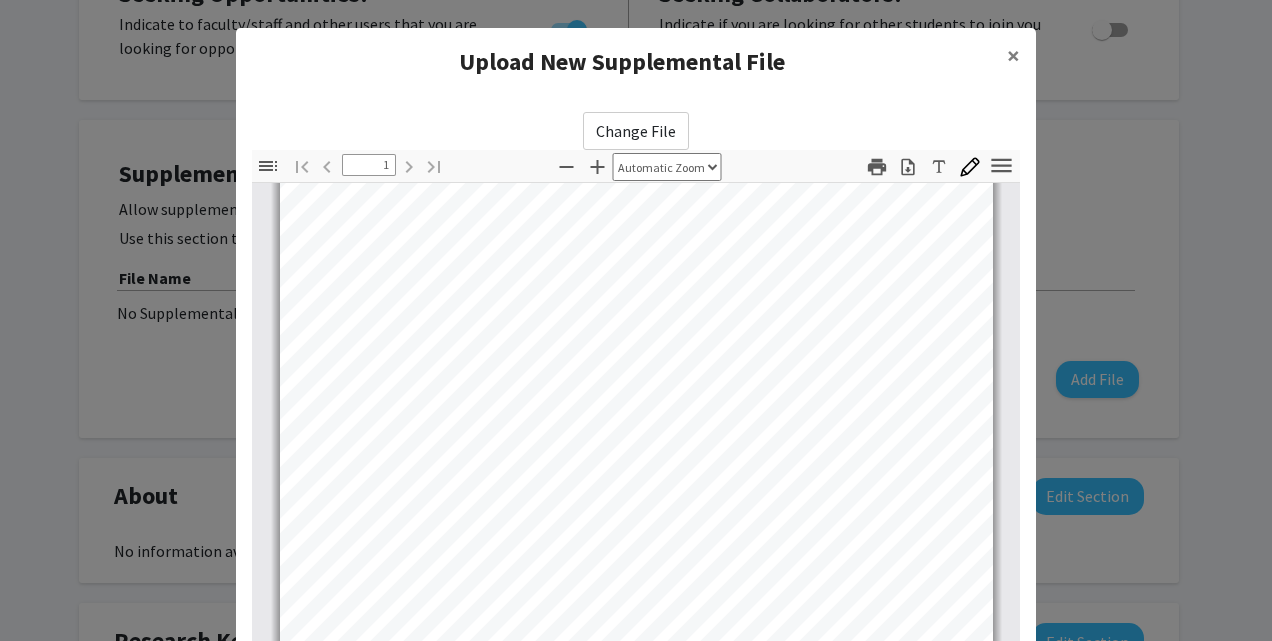 scroll, scrollTop: 374, scrollLeft: 0, axis: vertical 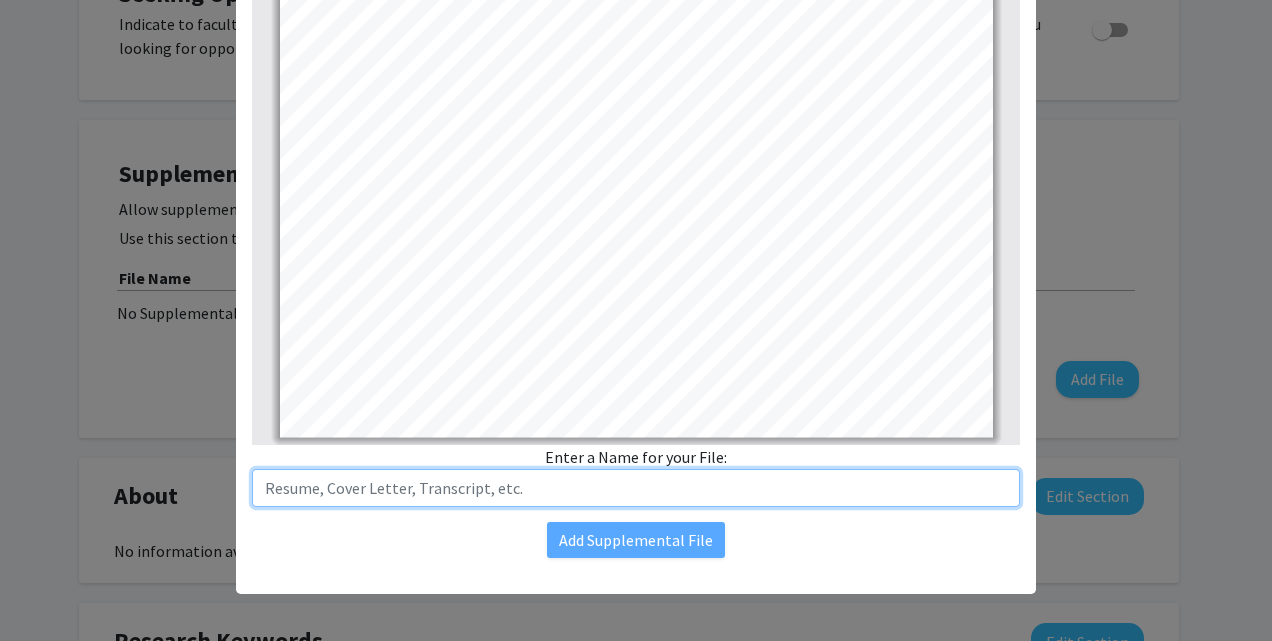 click at bounding box center (636, 488) 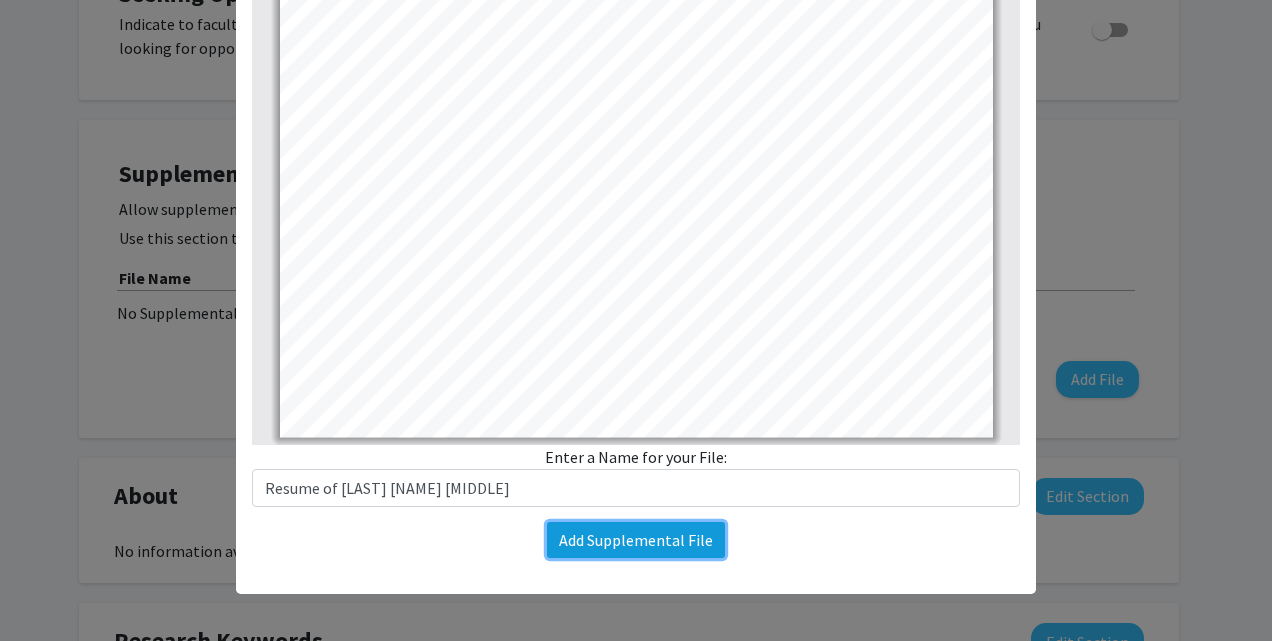 click on "Add Supplemental File" 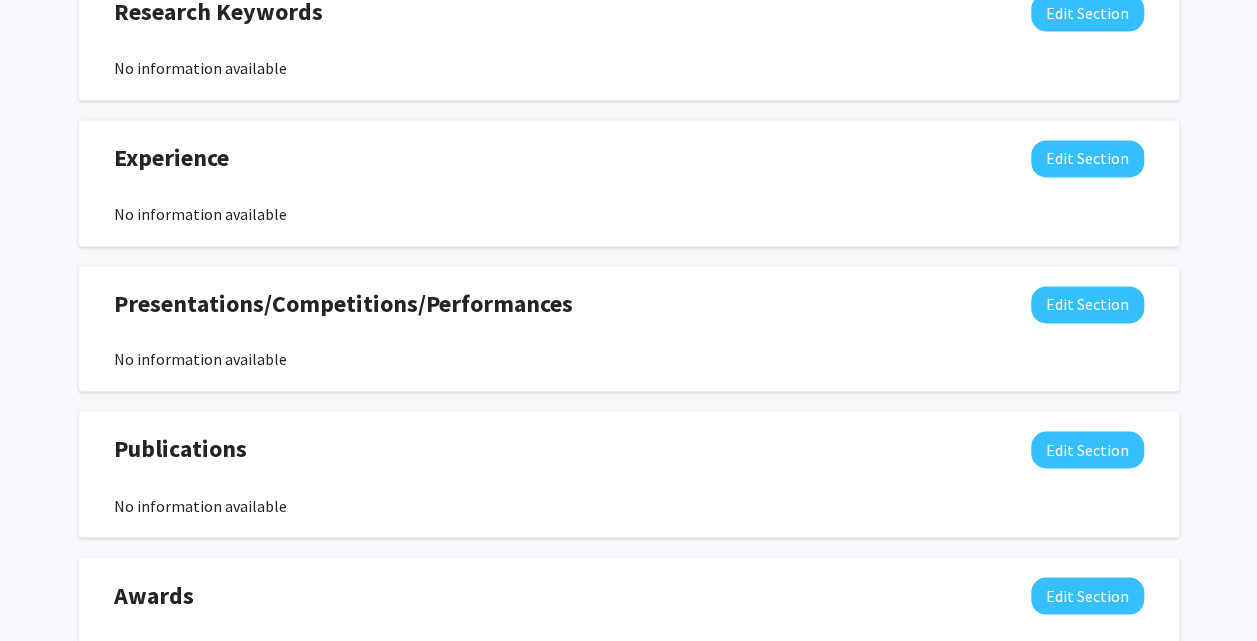scroll, scrollTop: 1332, scrollLeft: 0, axis: vertical 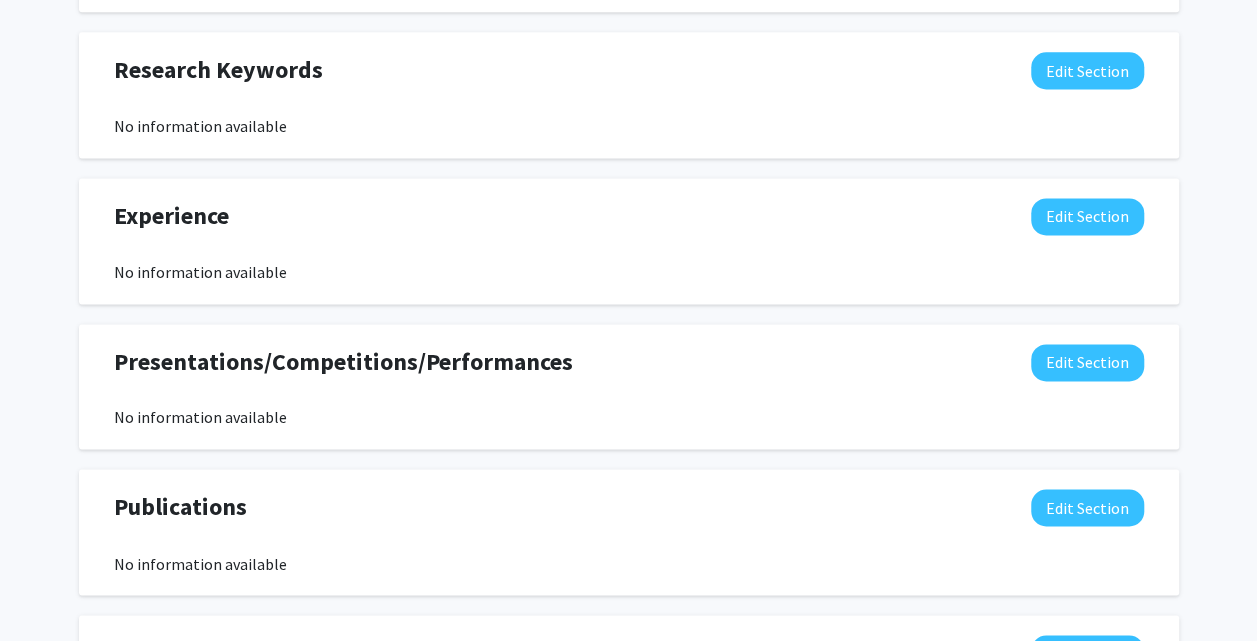 click on "Presentations/Competitions/Performances  Edit Section" 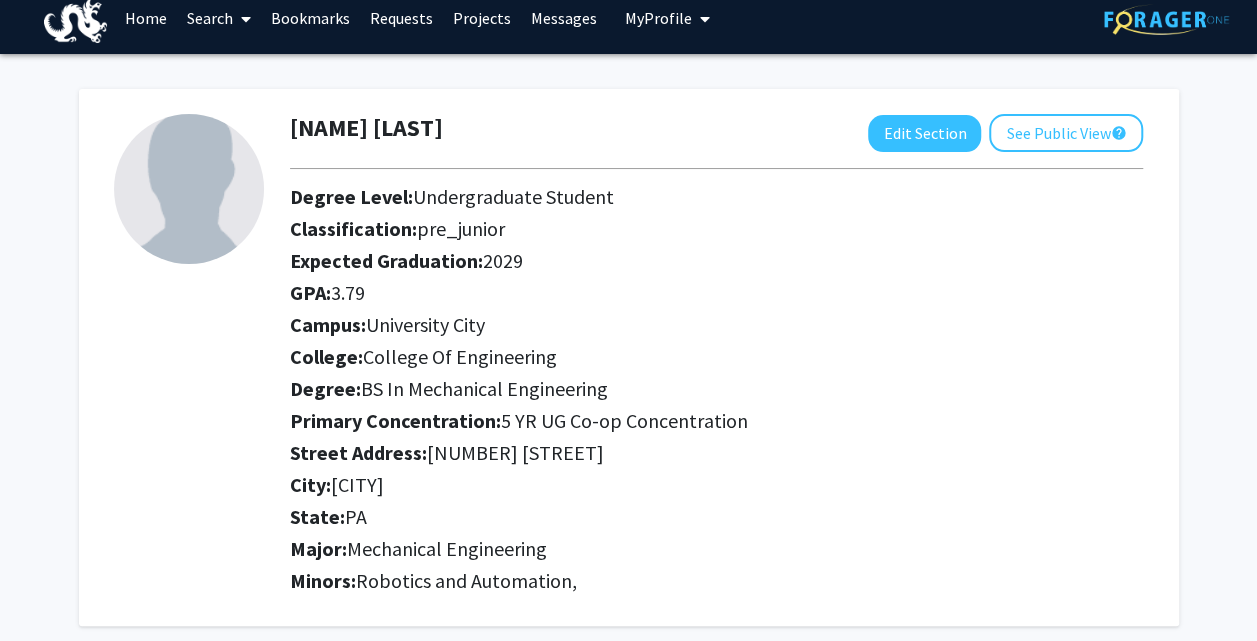 scroll, scrollTop: 0, scrollLeft: 0, axis: both 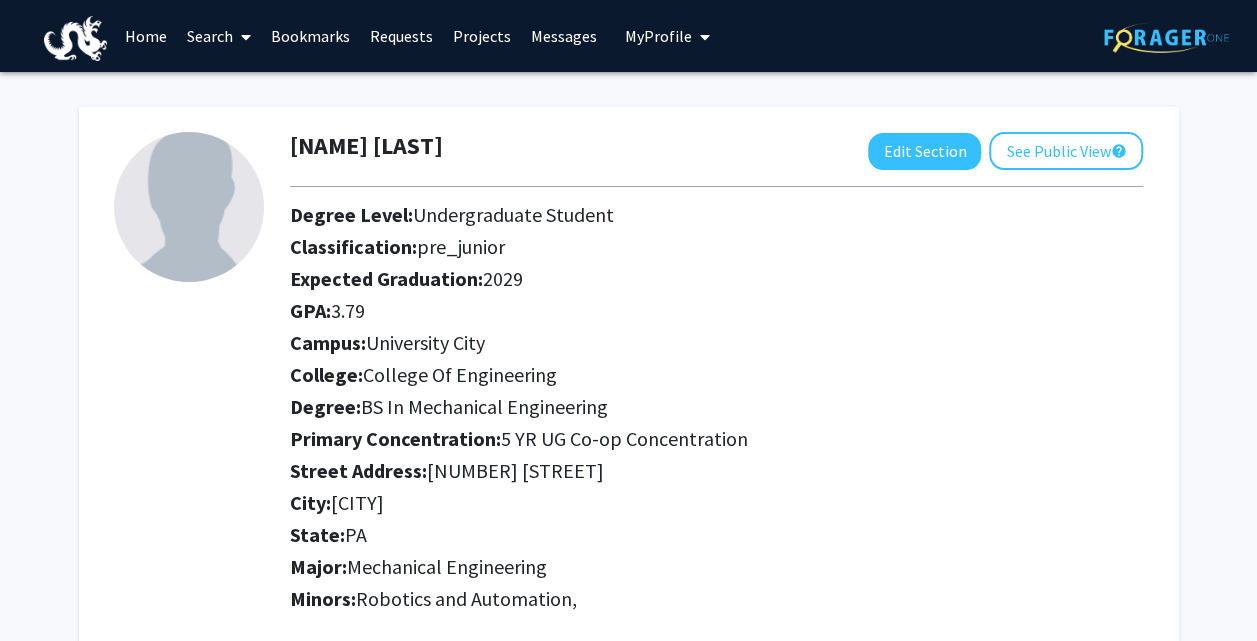 click on "Search" at bounding box center (219, 36) 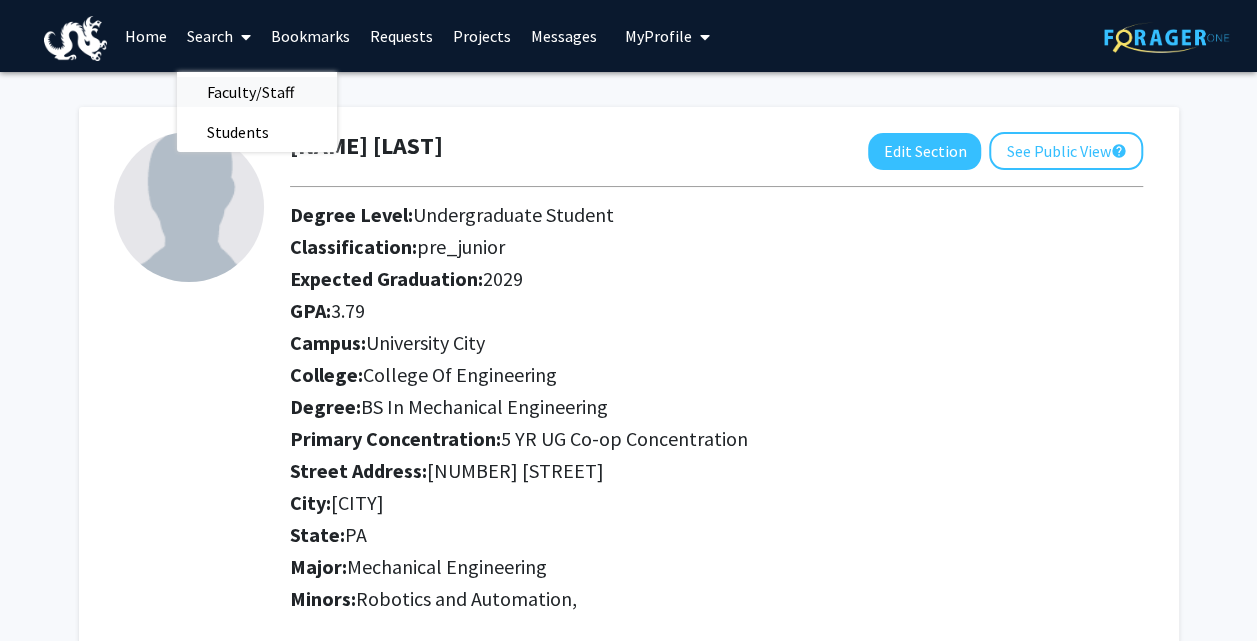 click on "Faculty/Staff" at bounding box center [250, 92] 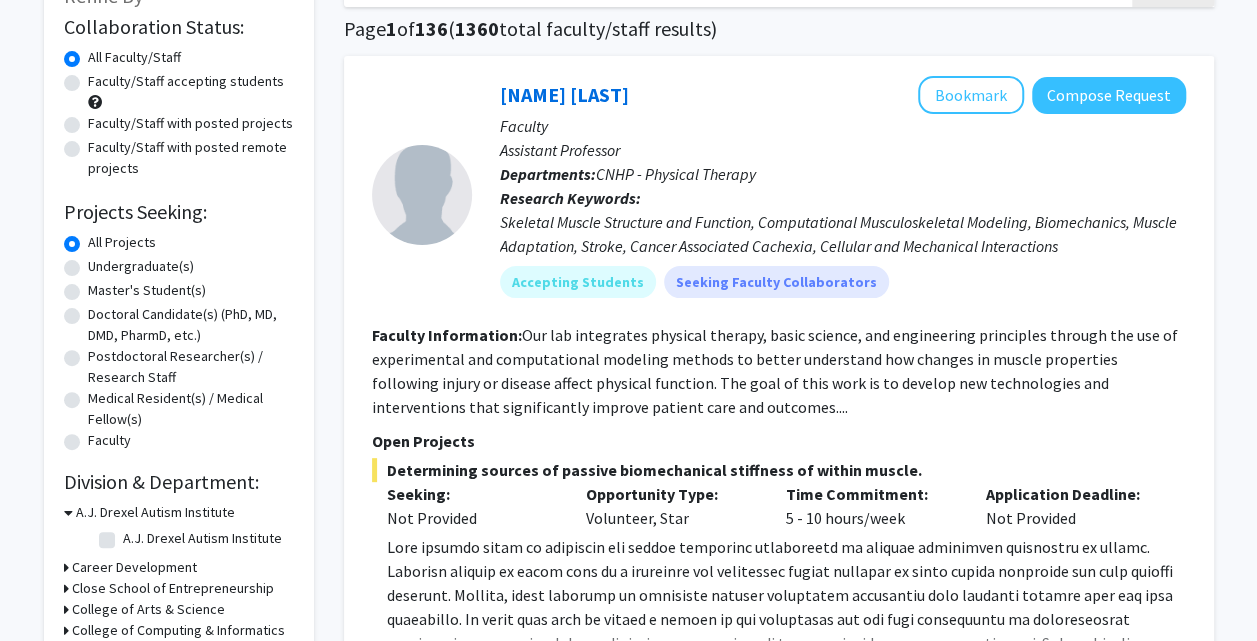 scroll, scrollTop: 121, scrollLeft: 0, axis: vertical 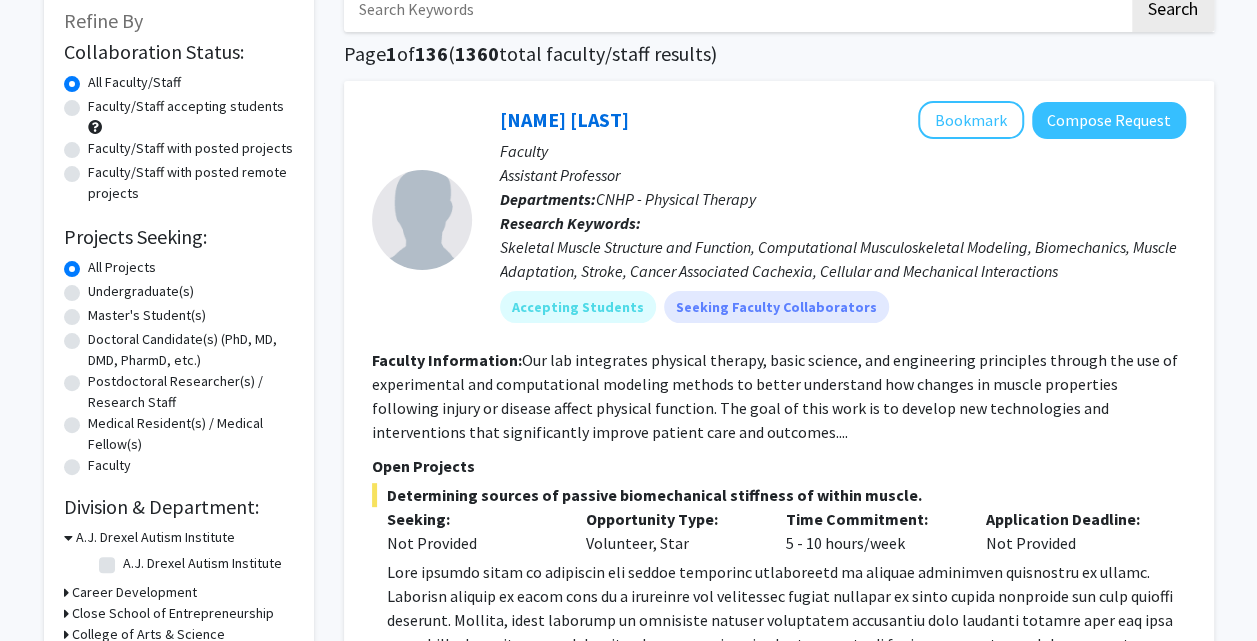 click on "Undergraduate(s)" 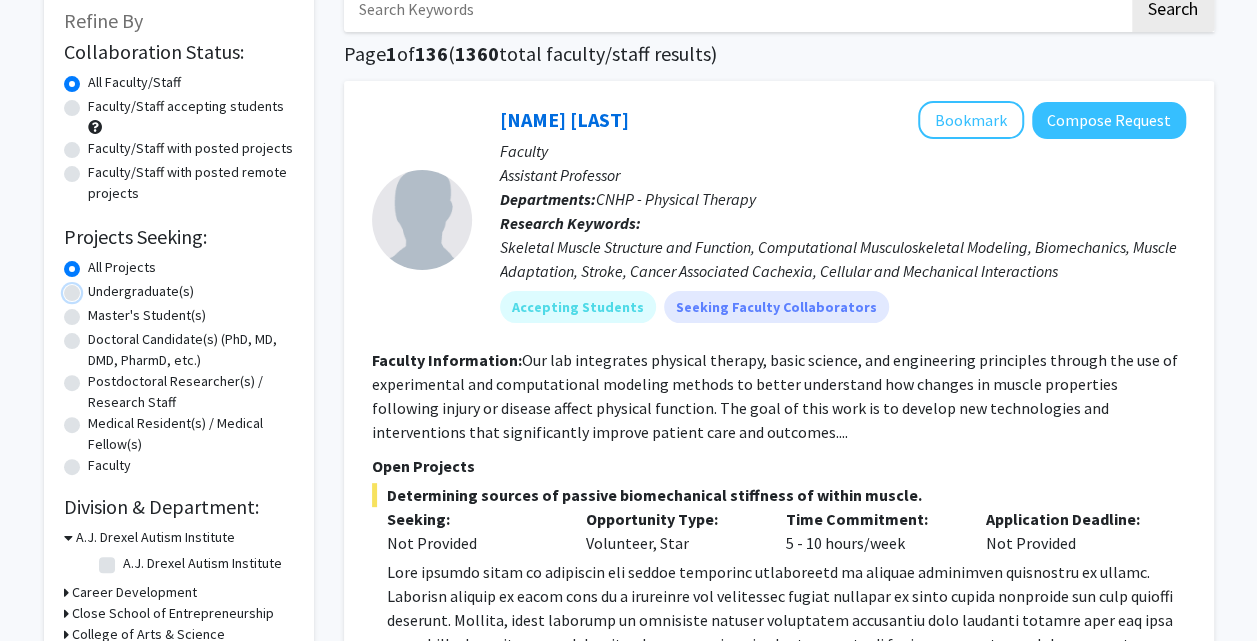 click on "Undergraduate(s)" at bounding box center (94, 287) 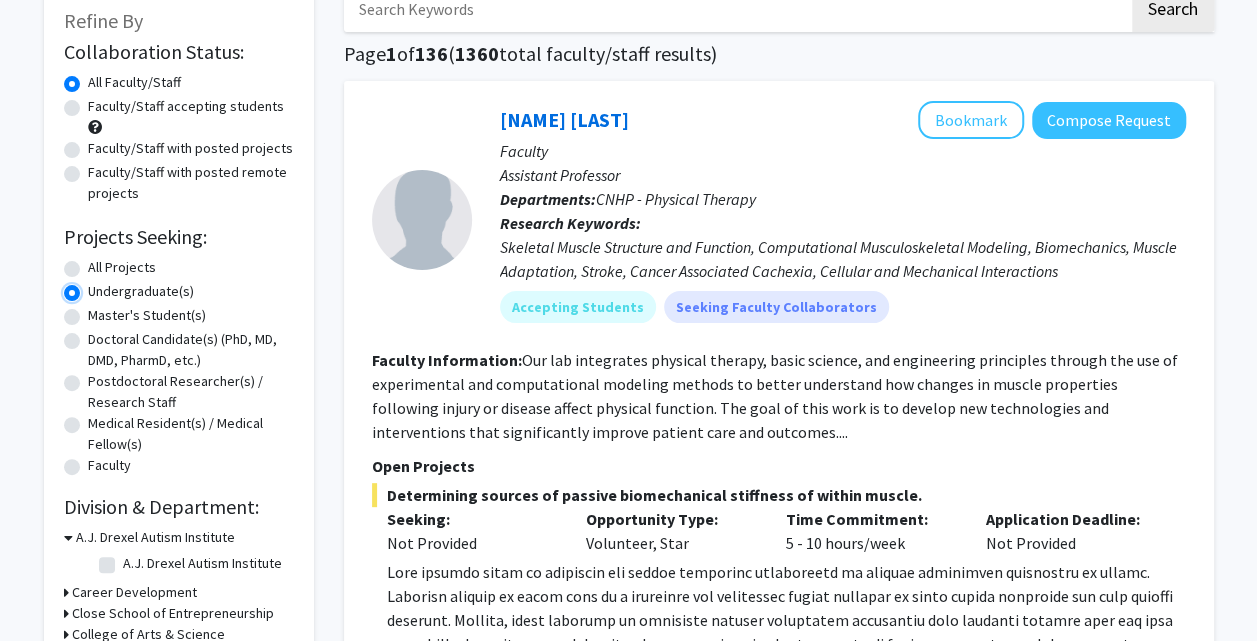 scroll, scrollTop: 0, scrollLeft: 0, axis: both 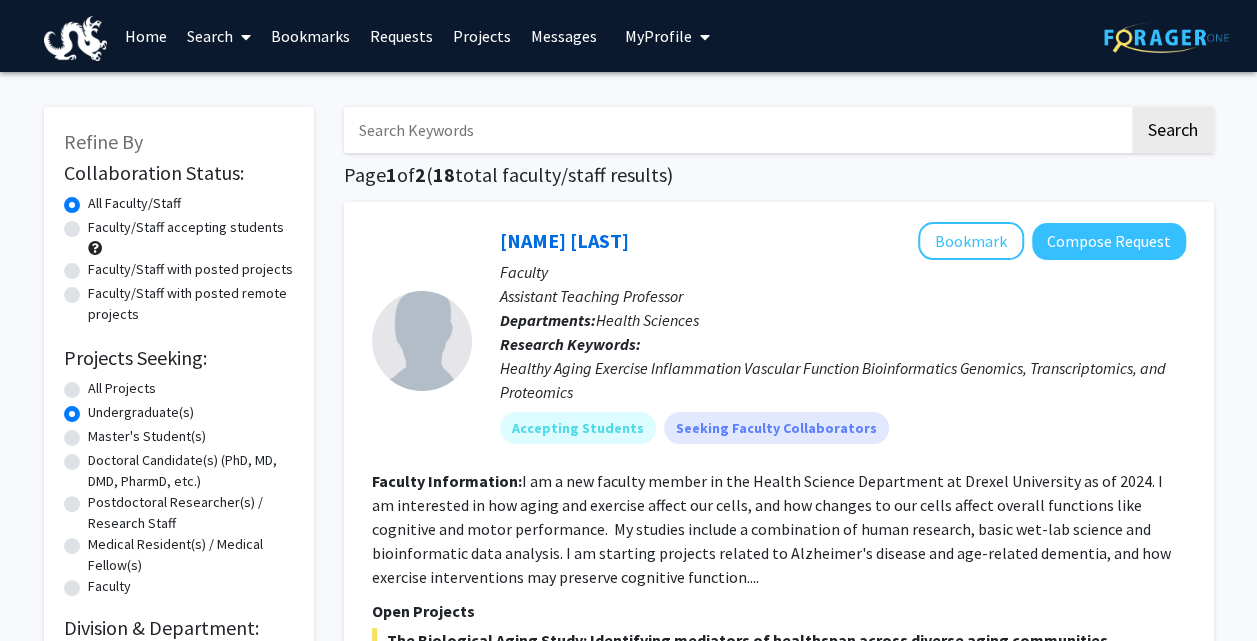 click on "Faculty/Staff accepting students" 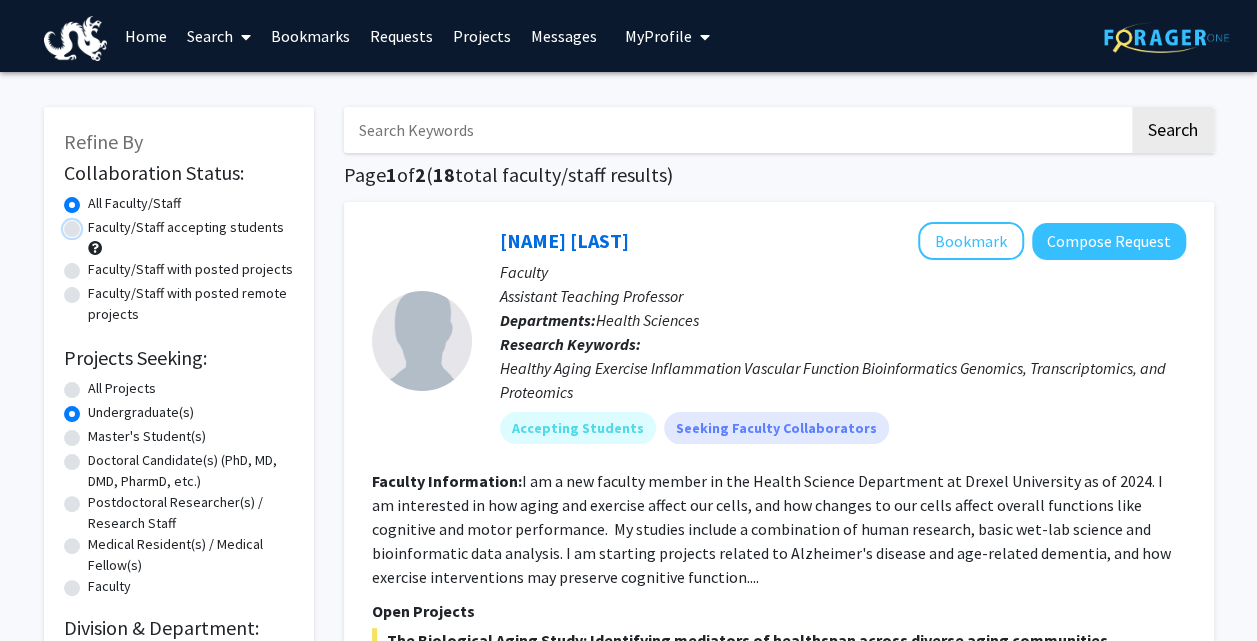 click on "Faculty/Staff accepting students" at bounding box center [94, 223] 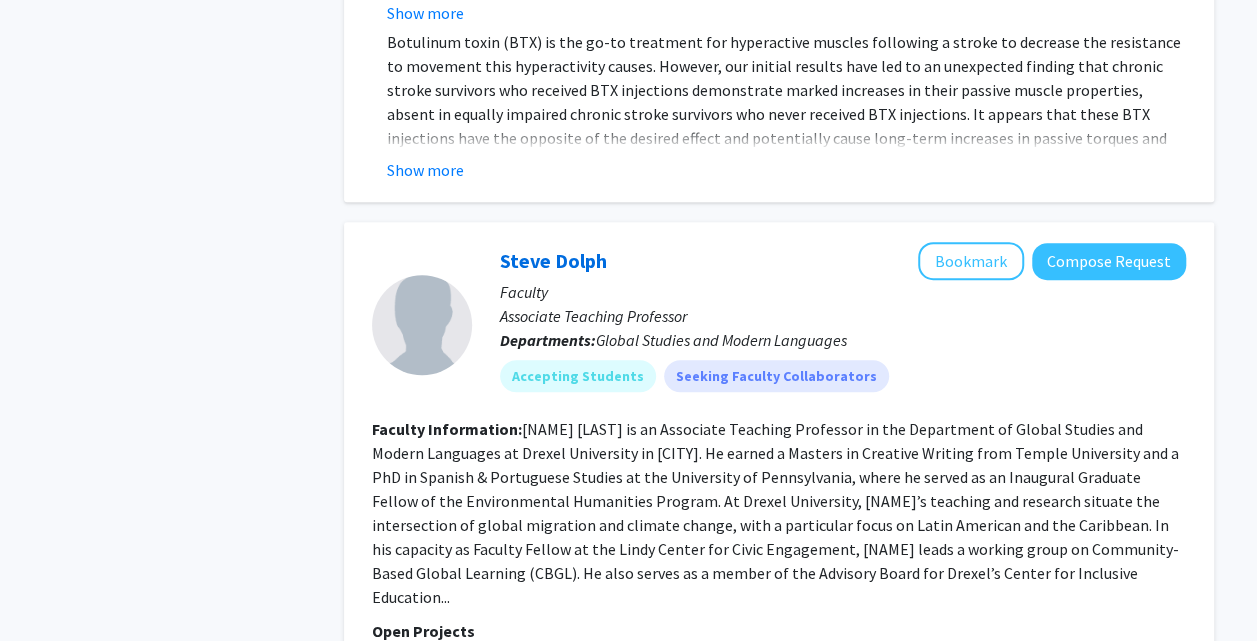 scroll, scrollTop: 7986, scrollLeft: 0, axis: vertical 